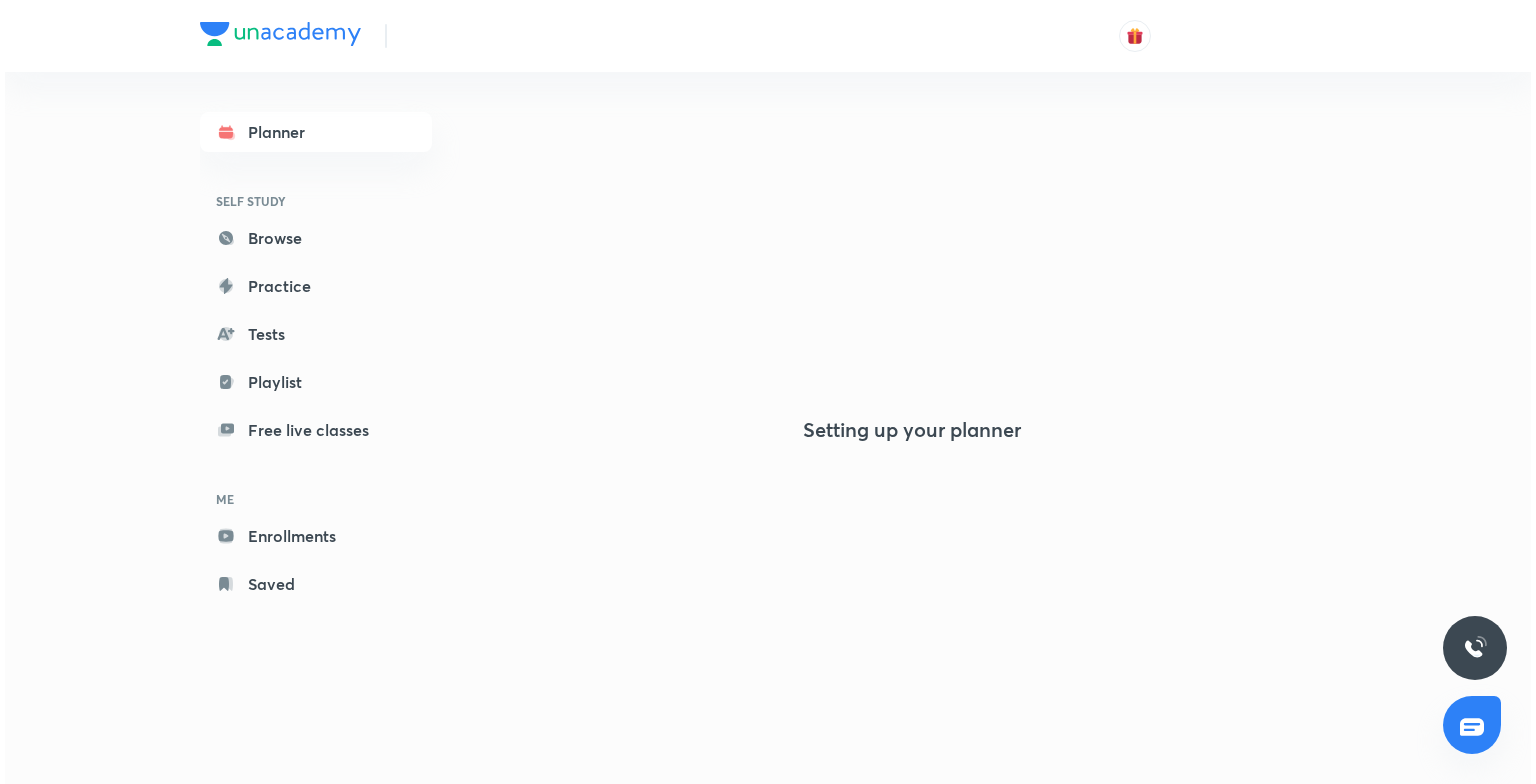 scroll, scrollTop: 0, scrollLeft: 0, axis: both 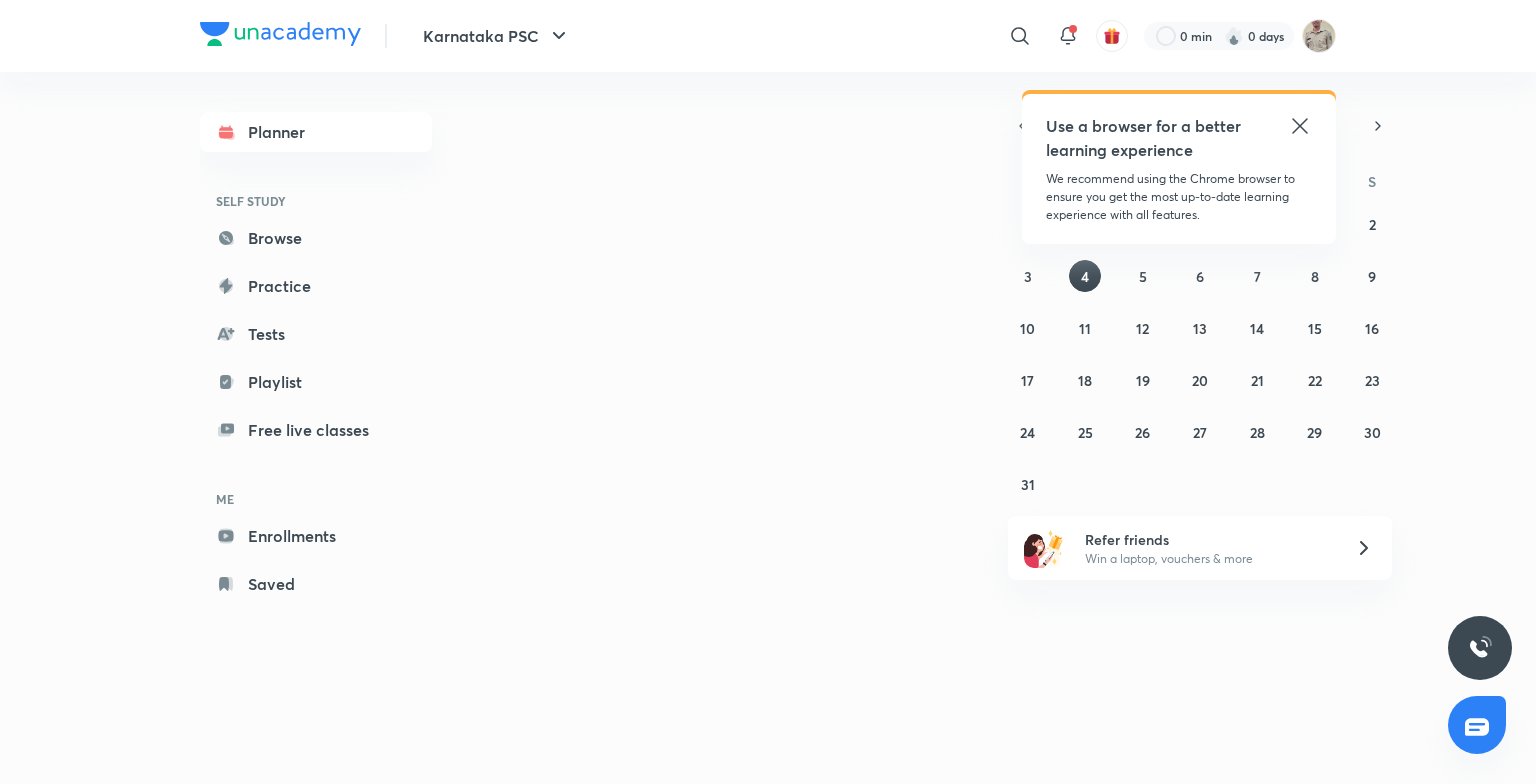 click on "Karnataka PSC ​ Use a browser for a better learning experience We recommend using the Chrome browser to ensure you get the most up-to-date learning experience with all features. 0 min 0 days" at bounding box center [768, 36] 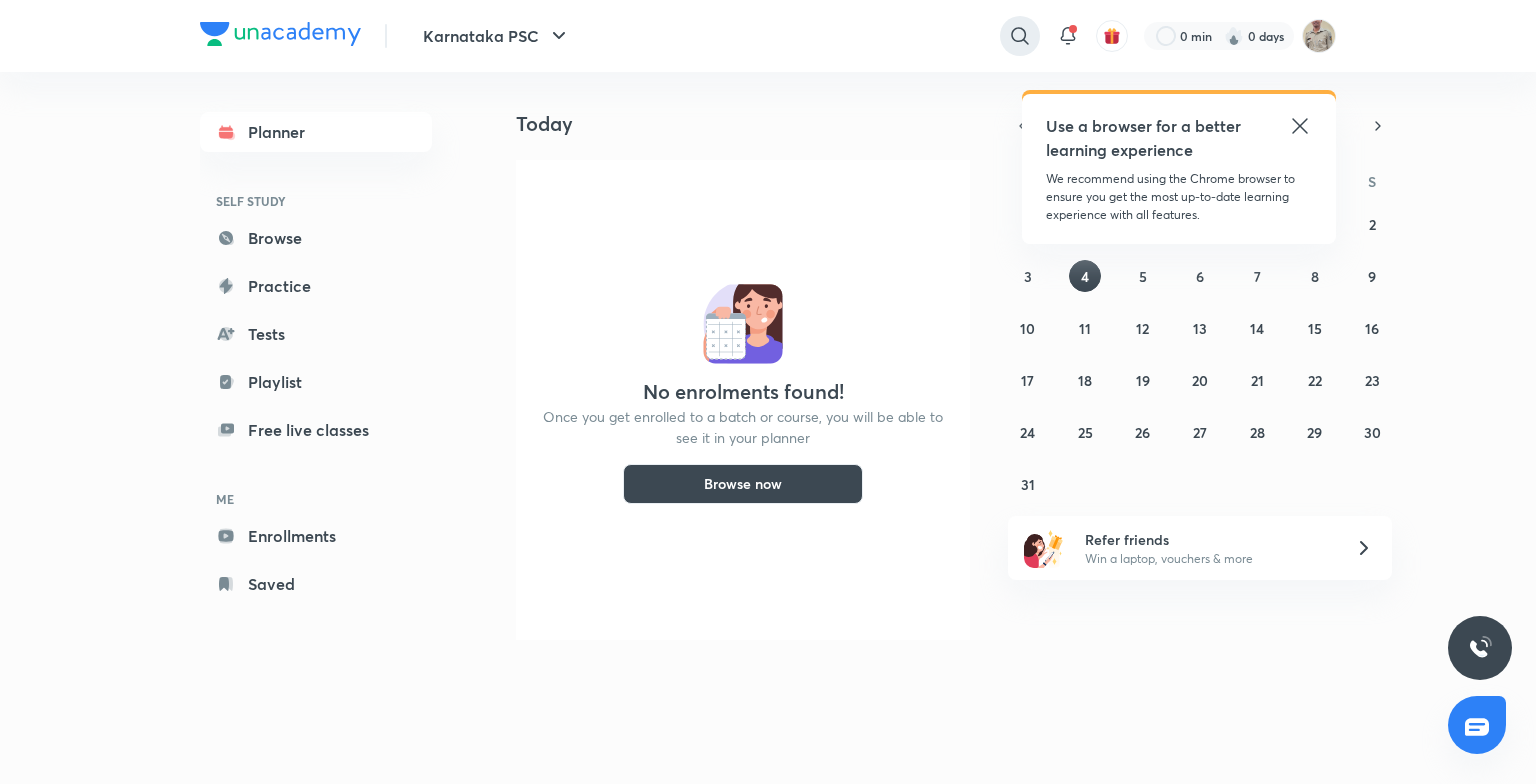 click 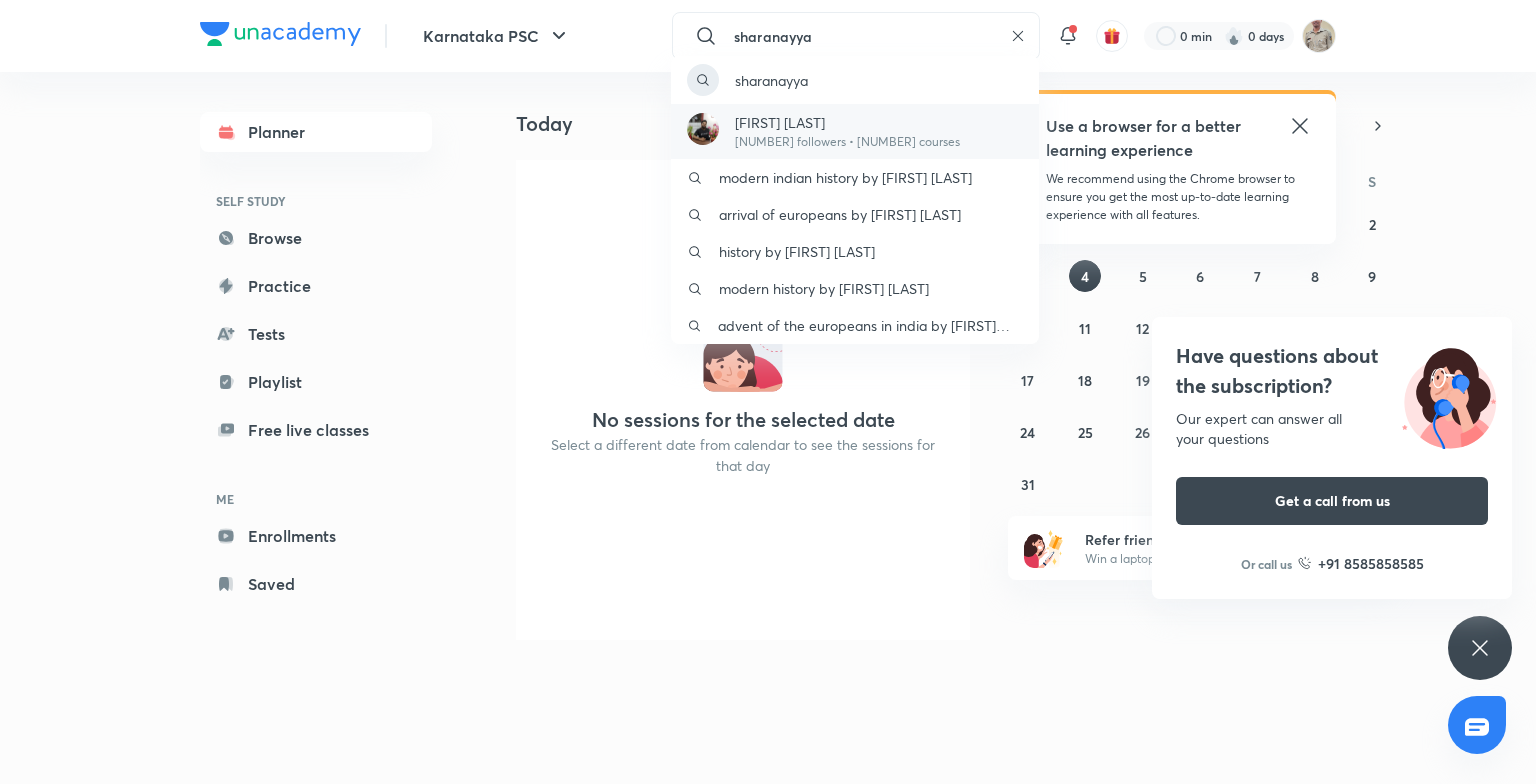 type on "sharanayya" 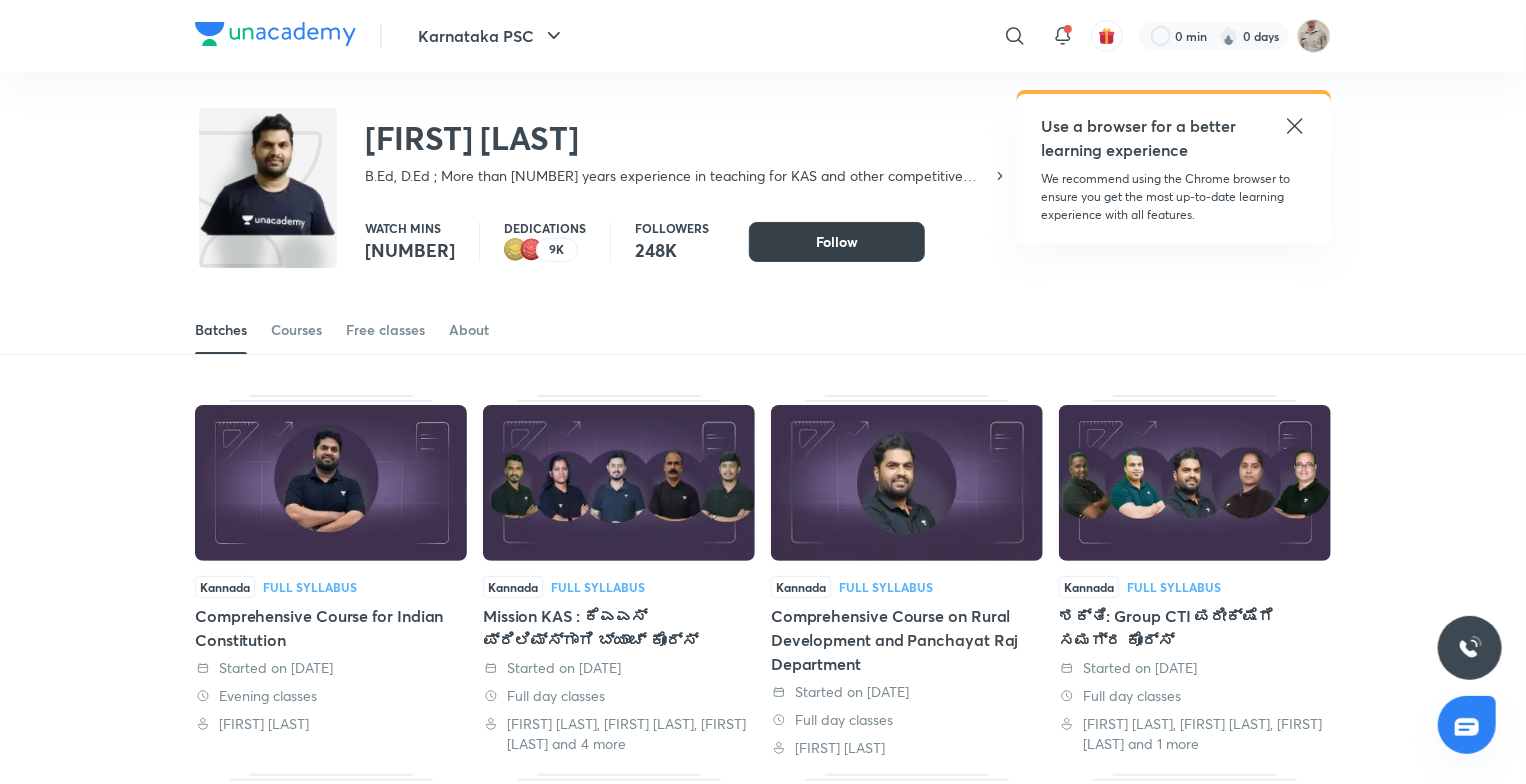 click on "Follow" at bounding box center (837, 242) 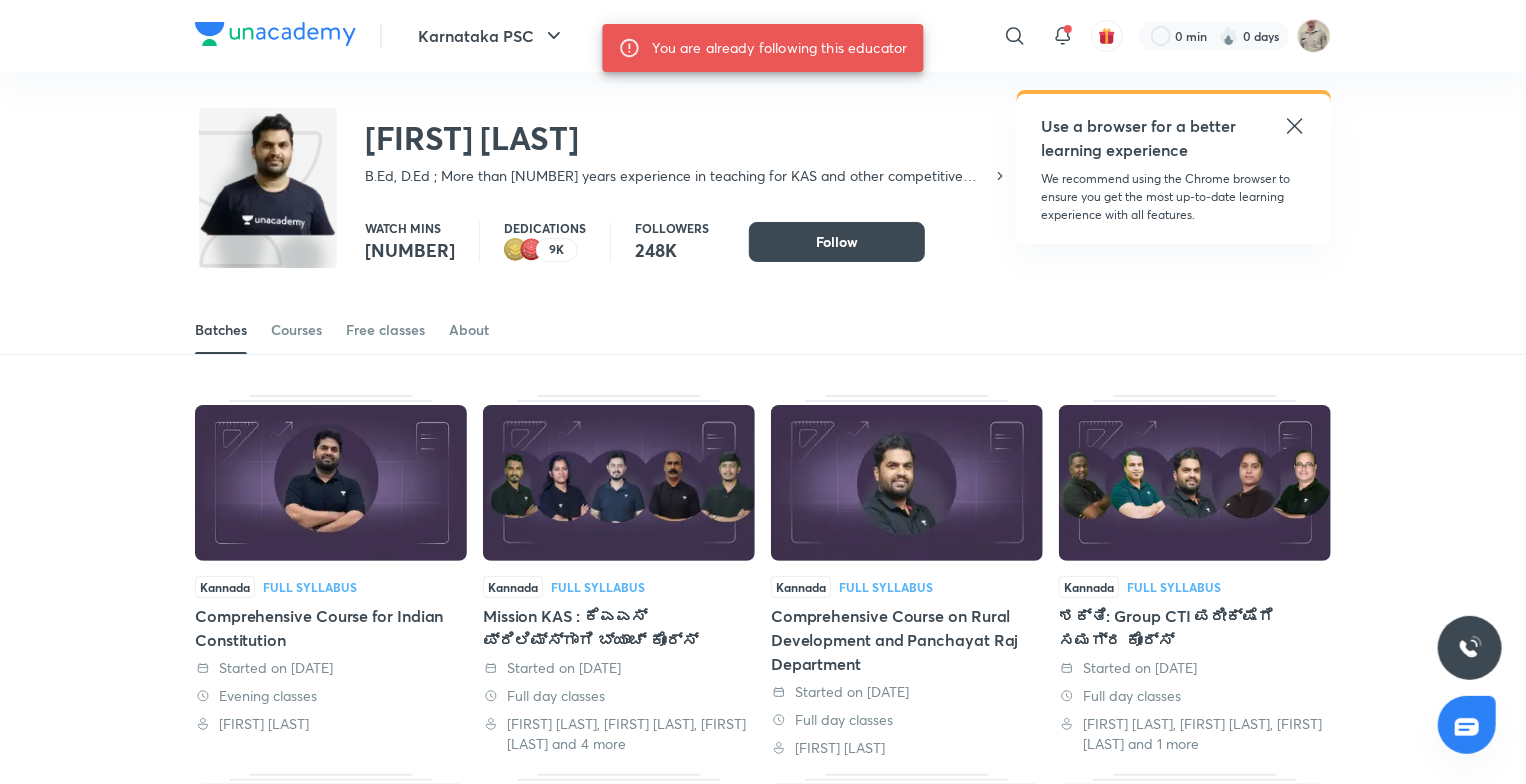 click on "Watch mins [NUMBER] Dedications [NUMBER] Followers [NUMBER] Follow Follow Follow" at bounding box center [763, 232] 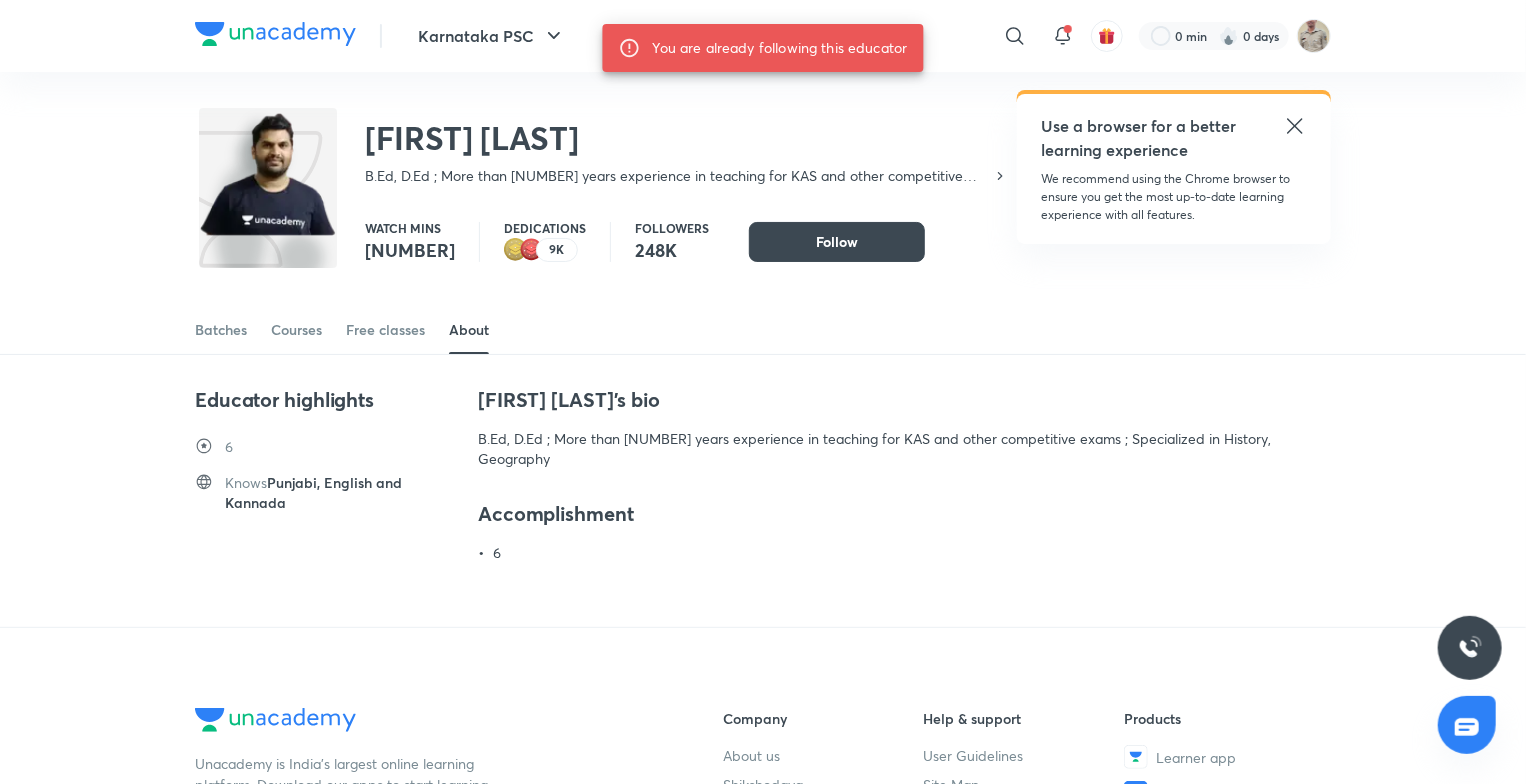 drag, startPoint x: 369, startPoint y: 174, endPoint x: 1300, endPoint y: 118, distance: 932.6827 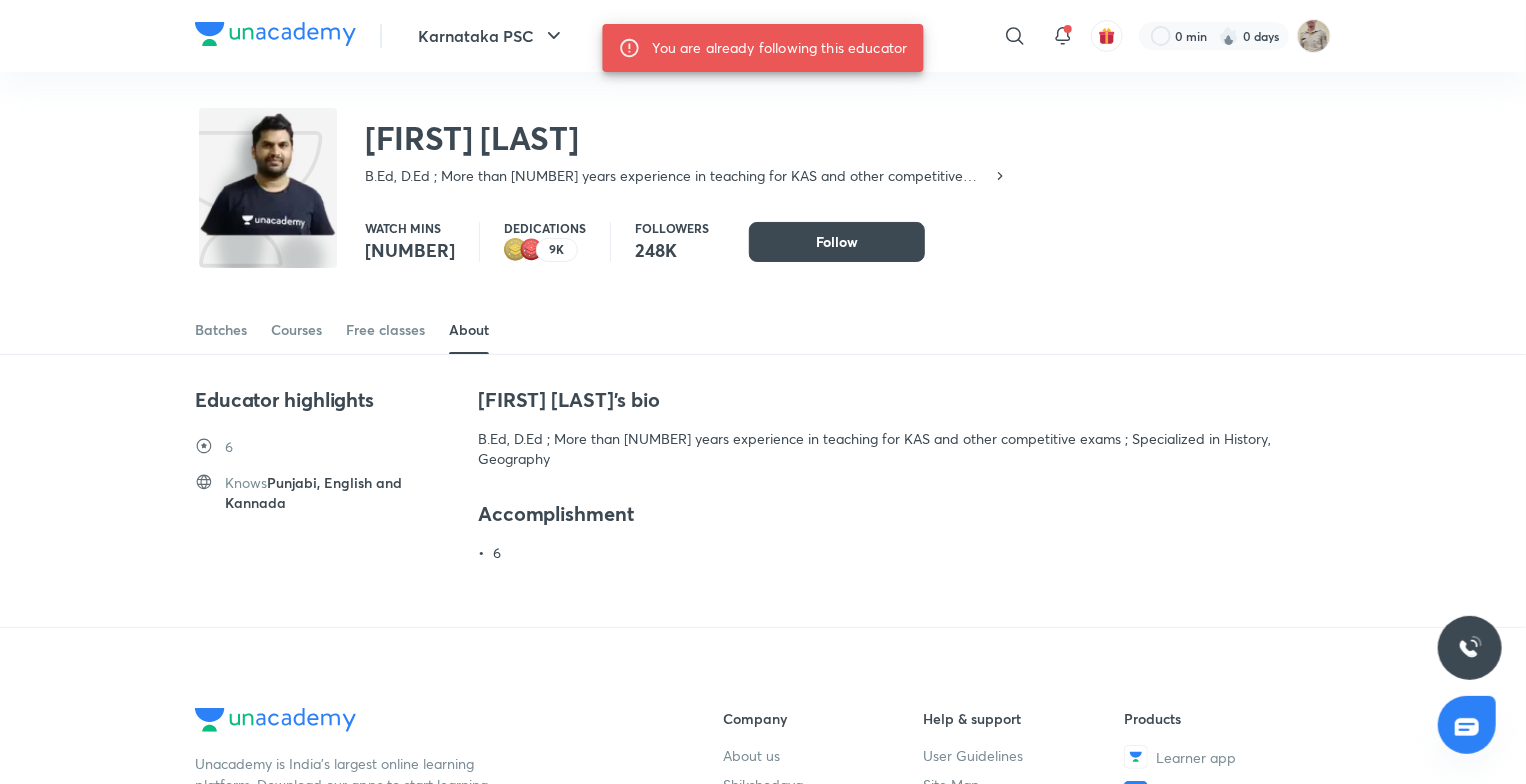 click on "You are already following this educator" at bounding box center [763, 48] 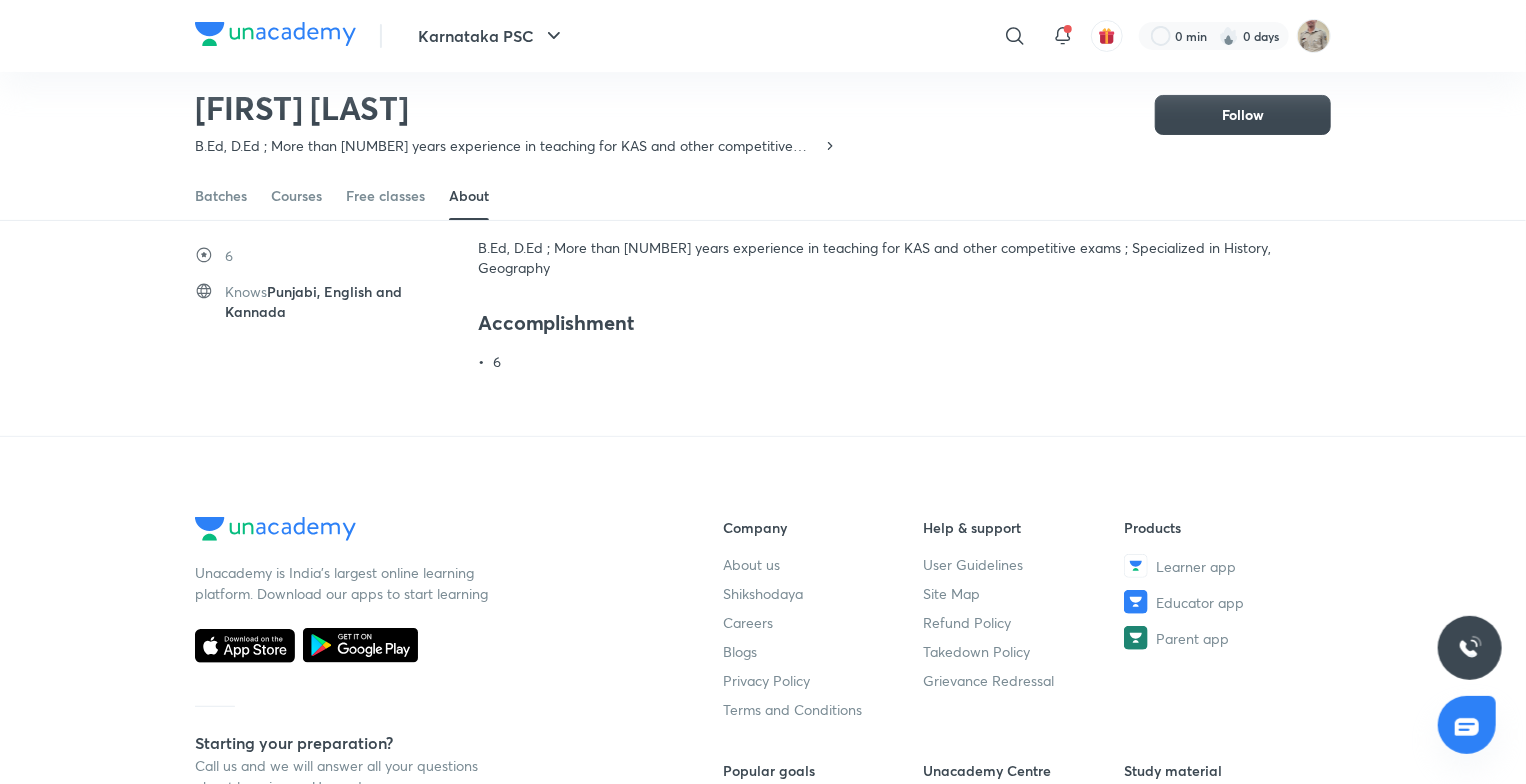 scroll, scrollTop: 0, scrollLeft: 0, axis: both 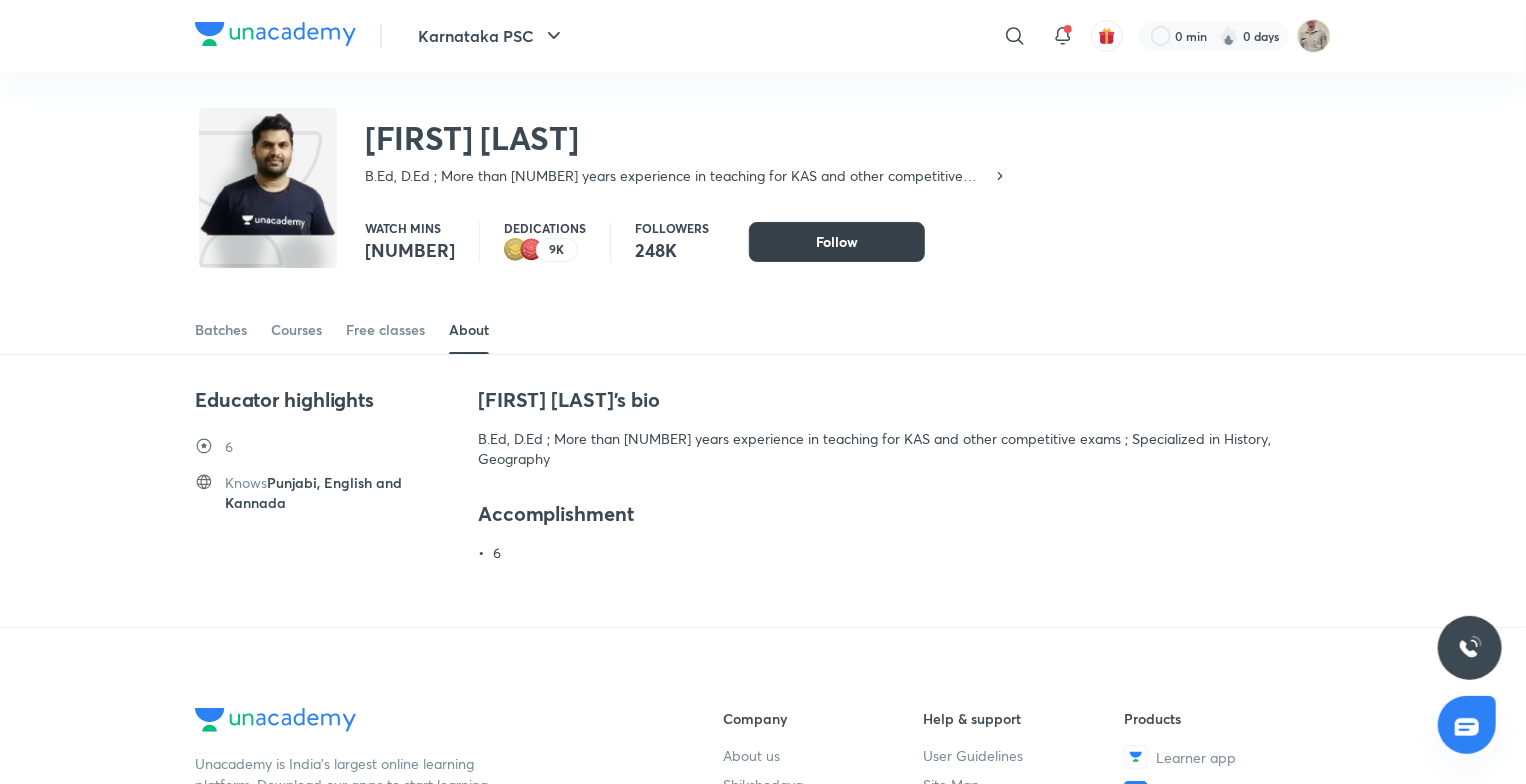 click on "Follow" at bounding box center (837, 242) 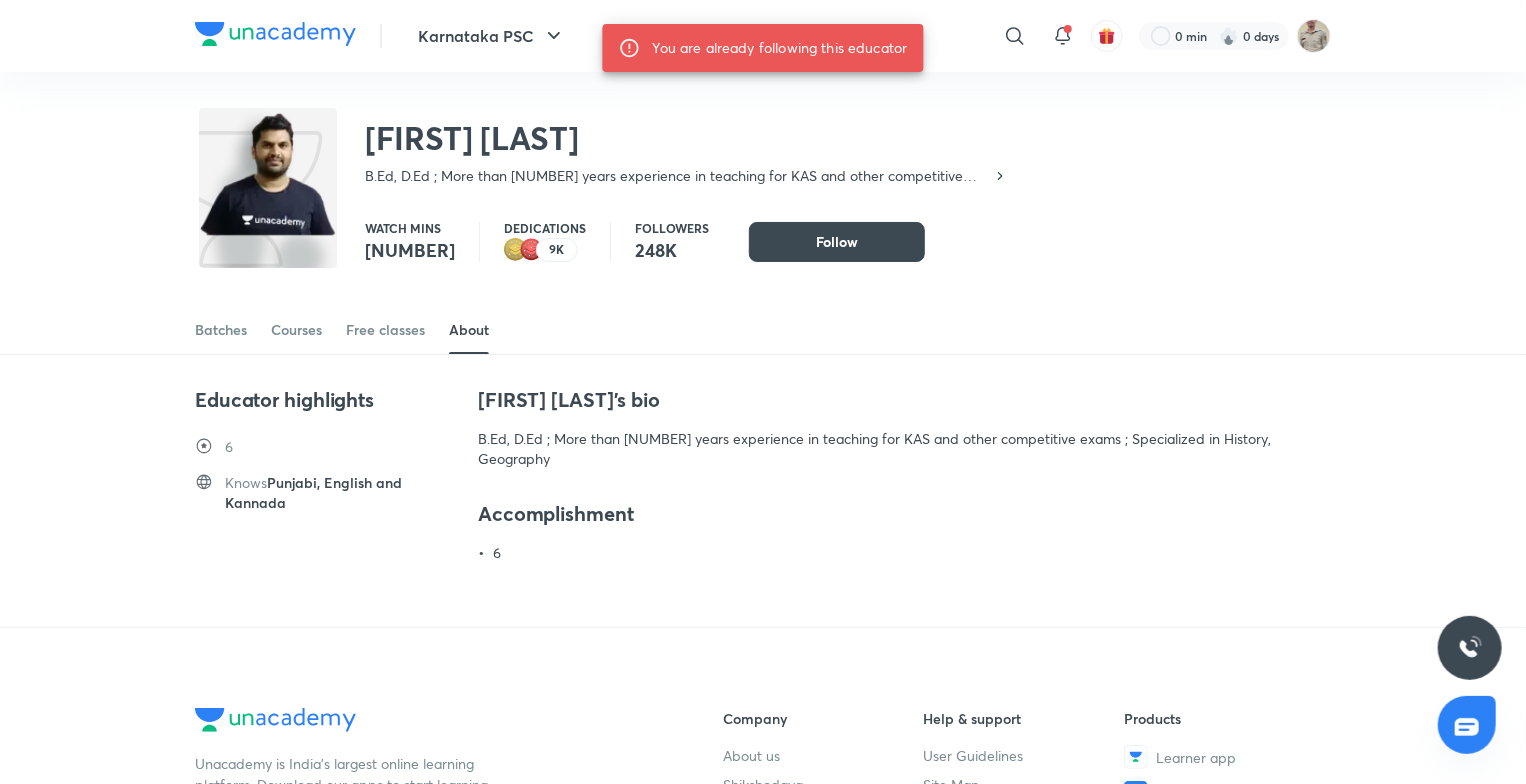 click 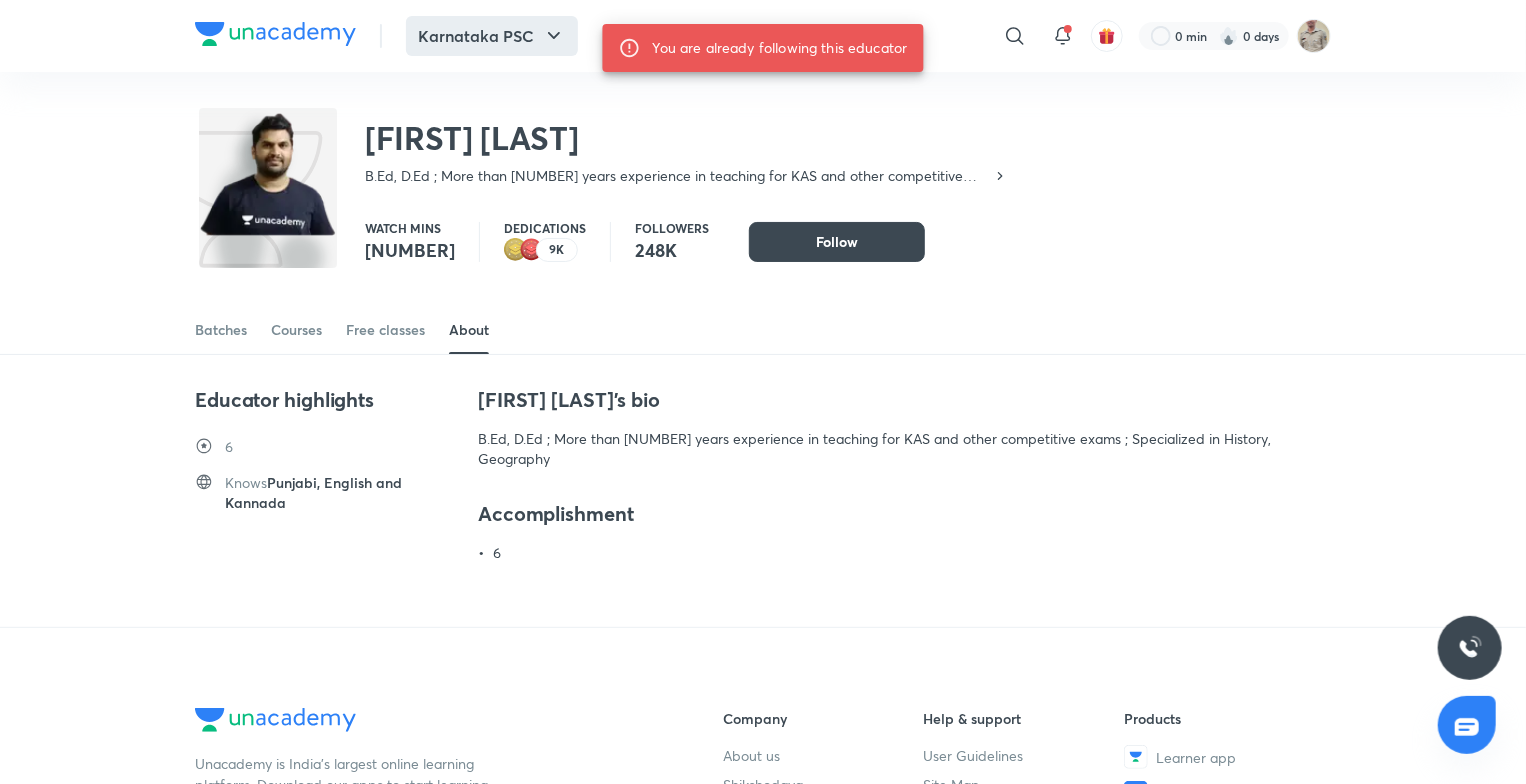 click 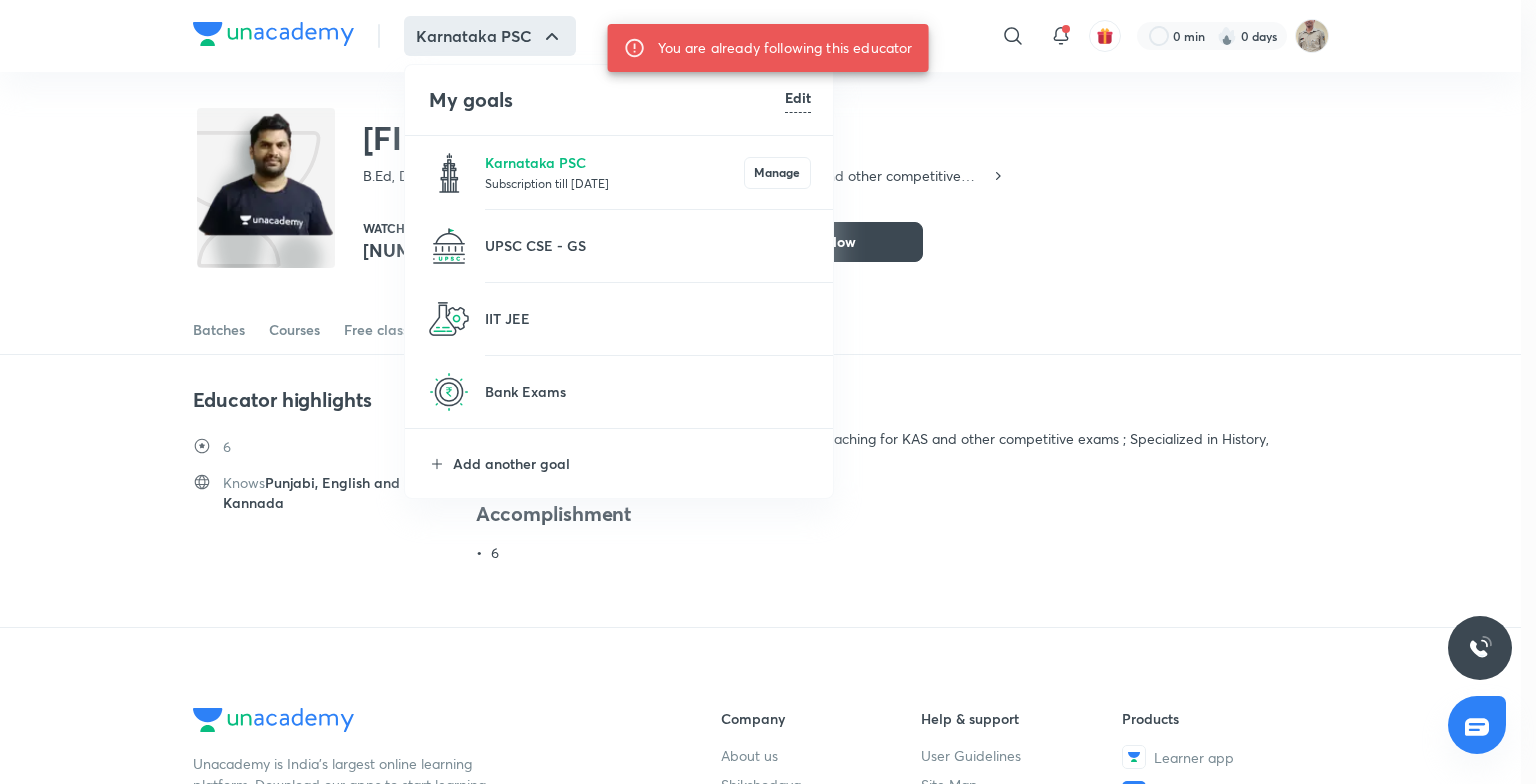 click at bounding box center (768, 392) 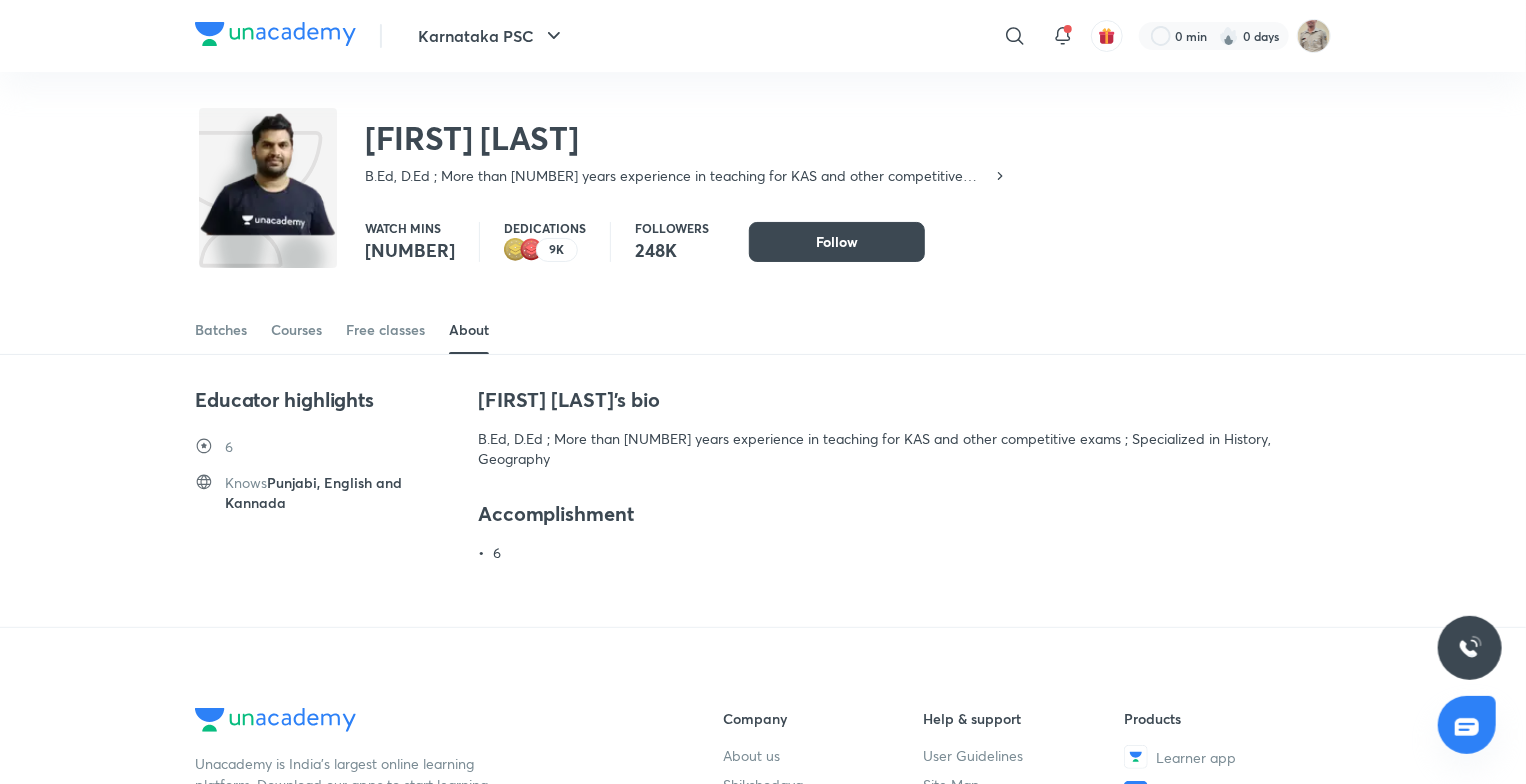 click on "B.Ed, D.Ed ; More than [NUMBER] years experience in teaching for KAS and other competitive exams ; Specialized in History, Geography" at bounding box center (678, 176) 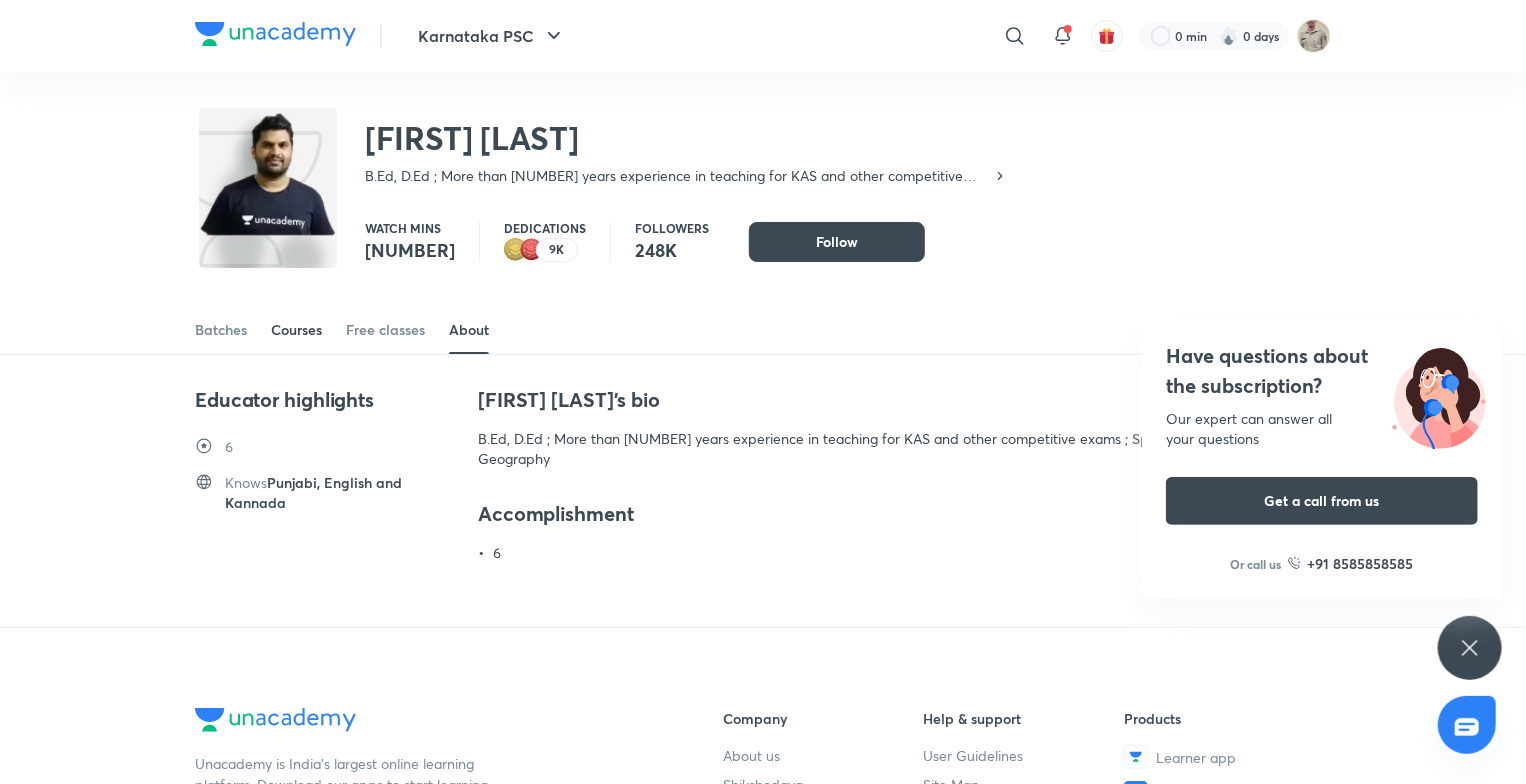 click on "Courses" at bounding box center [296, 330] 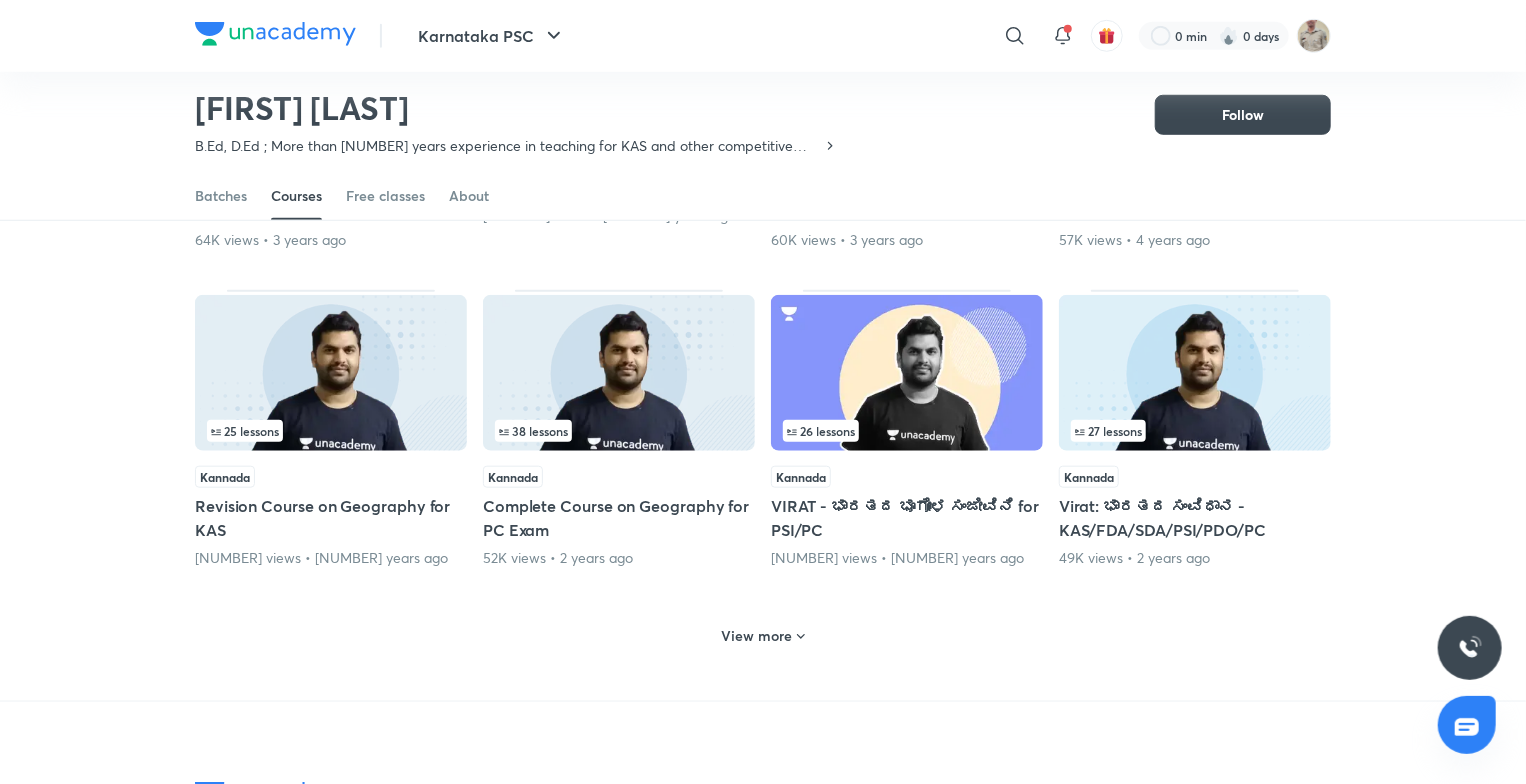 scroll, scrollTop: 786, scrollLeft: 0, axis: vertical 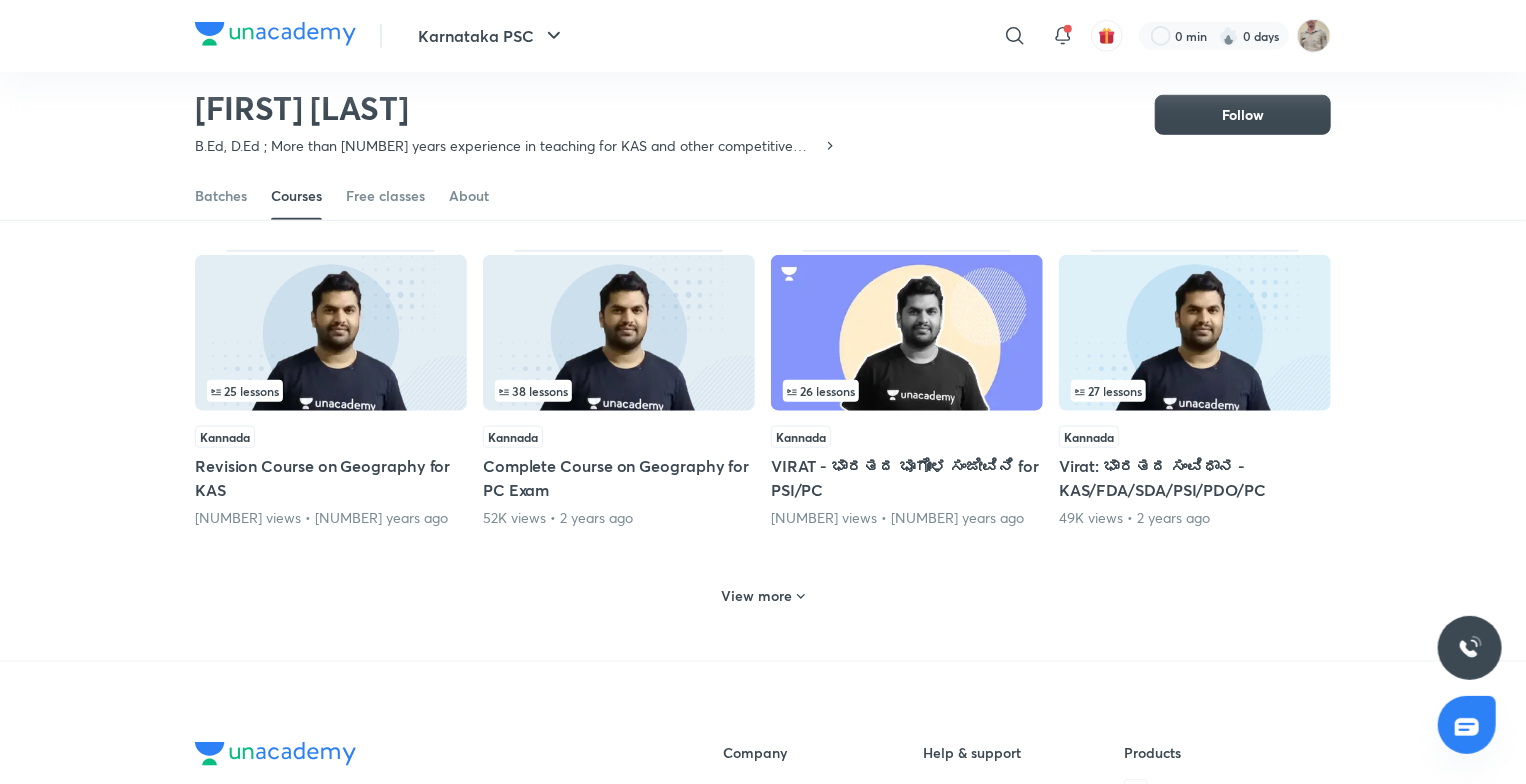 click on "View more" at bounding box center (757, 596) 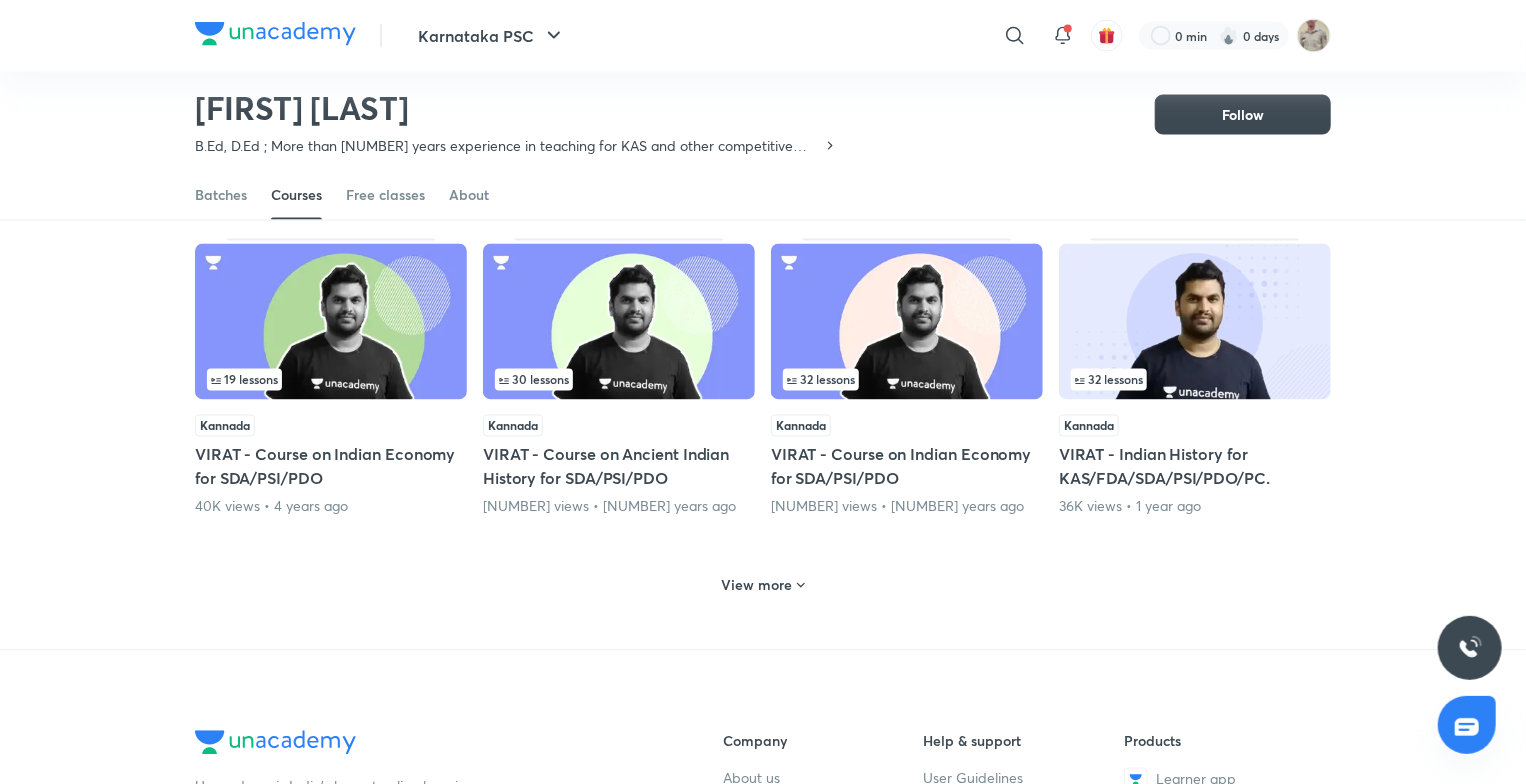 scroll, scrollTop: 1786, scrollLeft: 0, axis: vertical 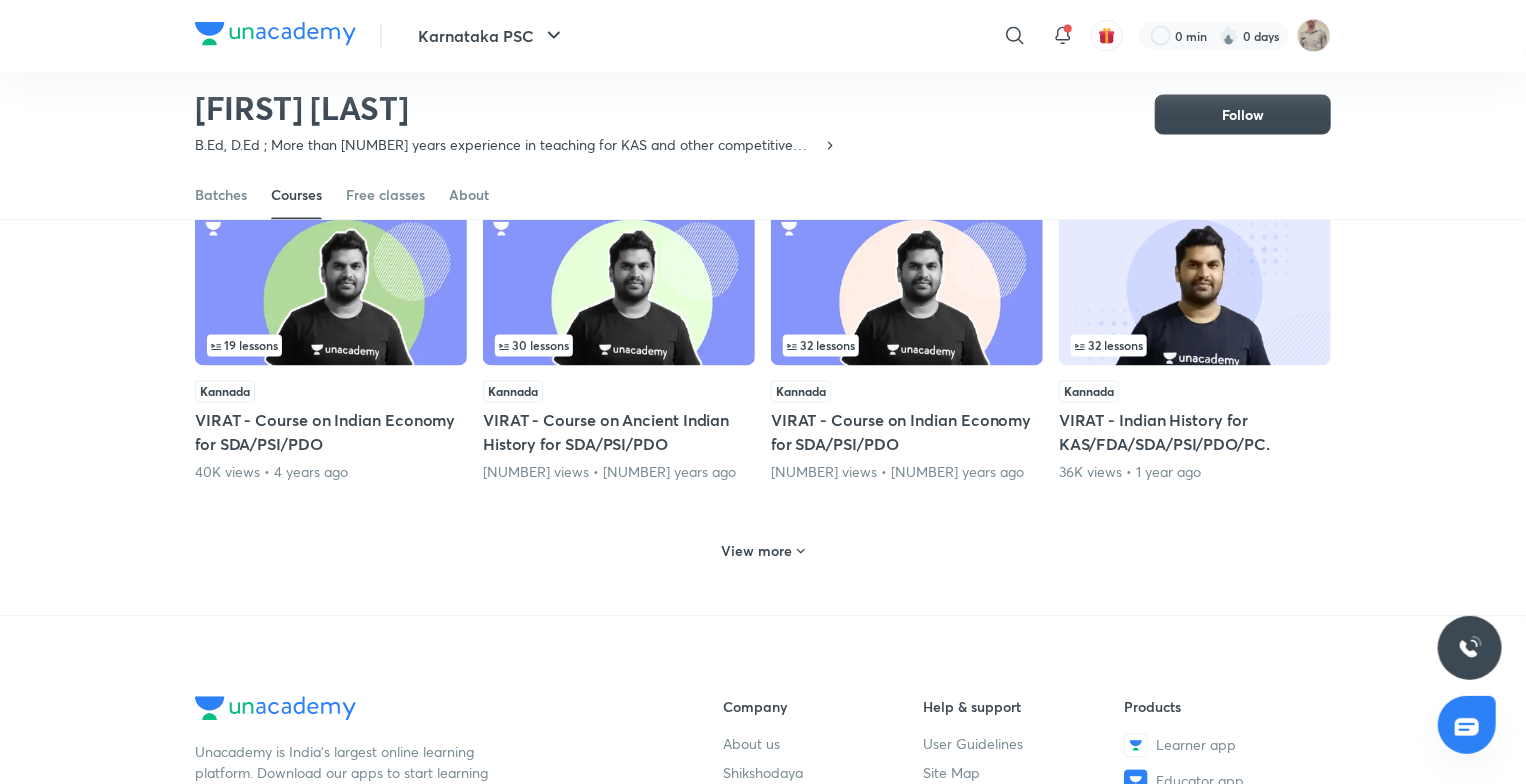 click on "View more" at bounding box center [757, 552] 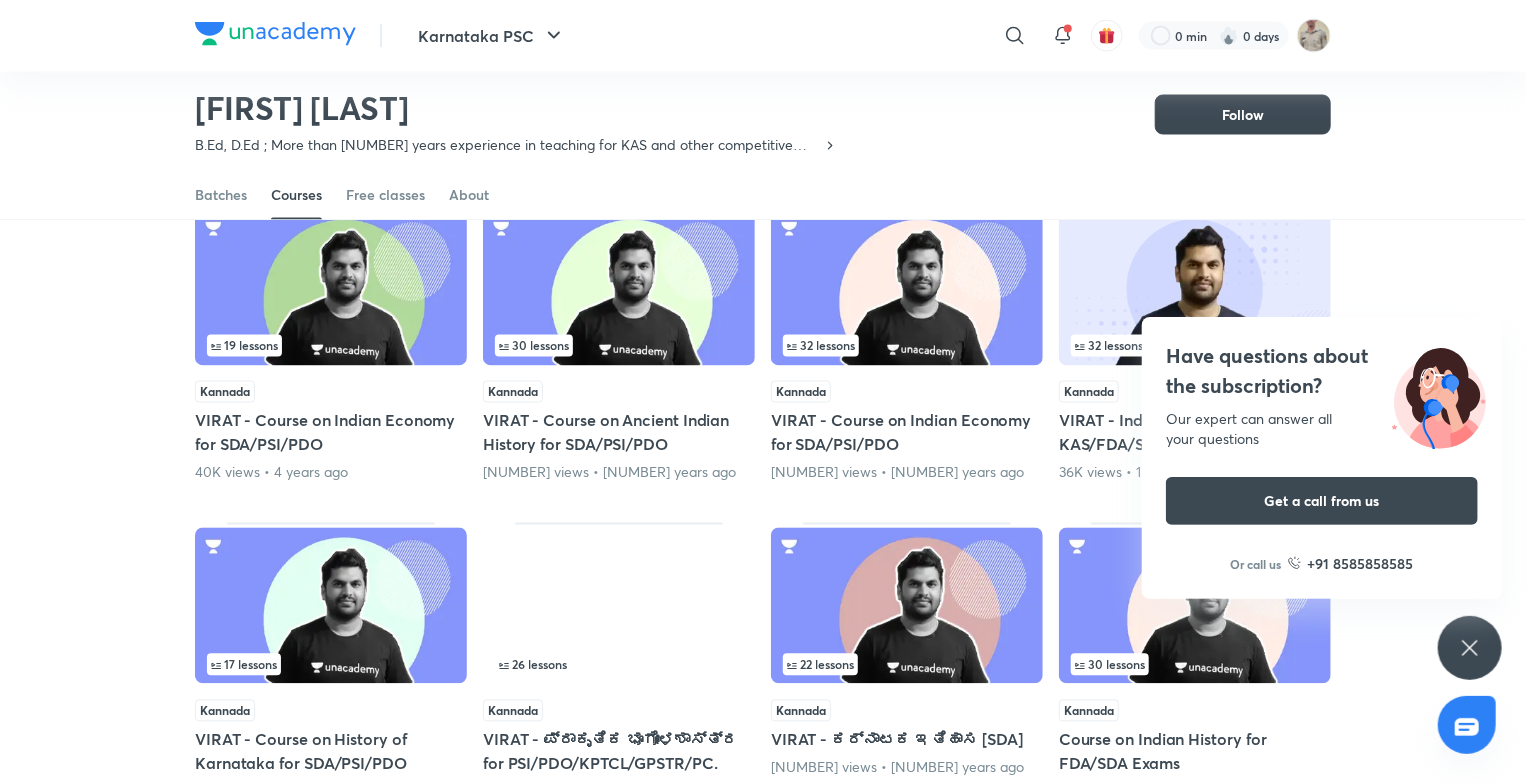 click 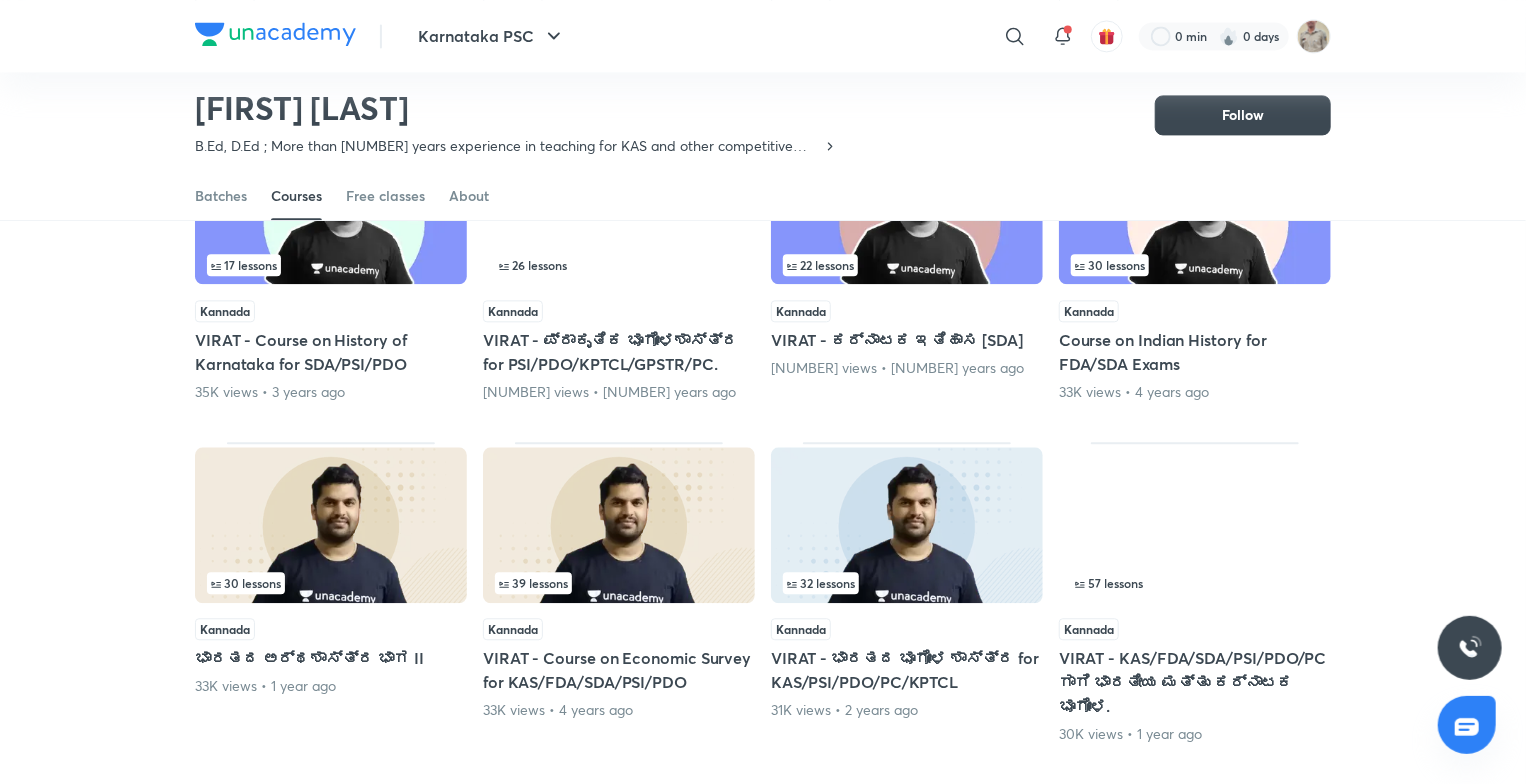 scroll, scrollTop: 2086, scrollLeft: 0, axis: vertical 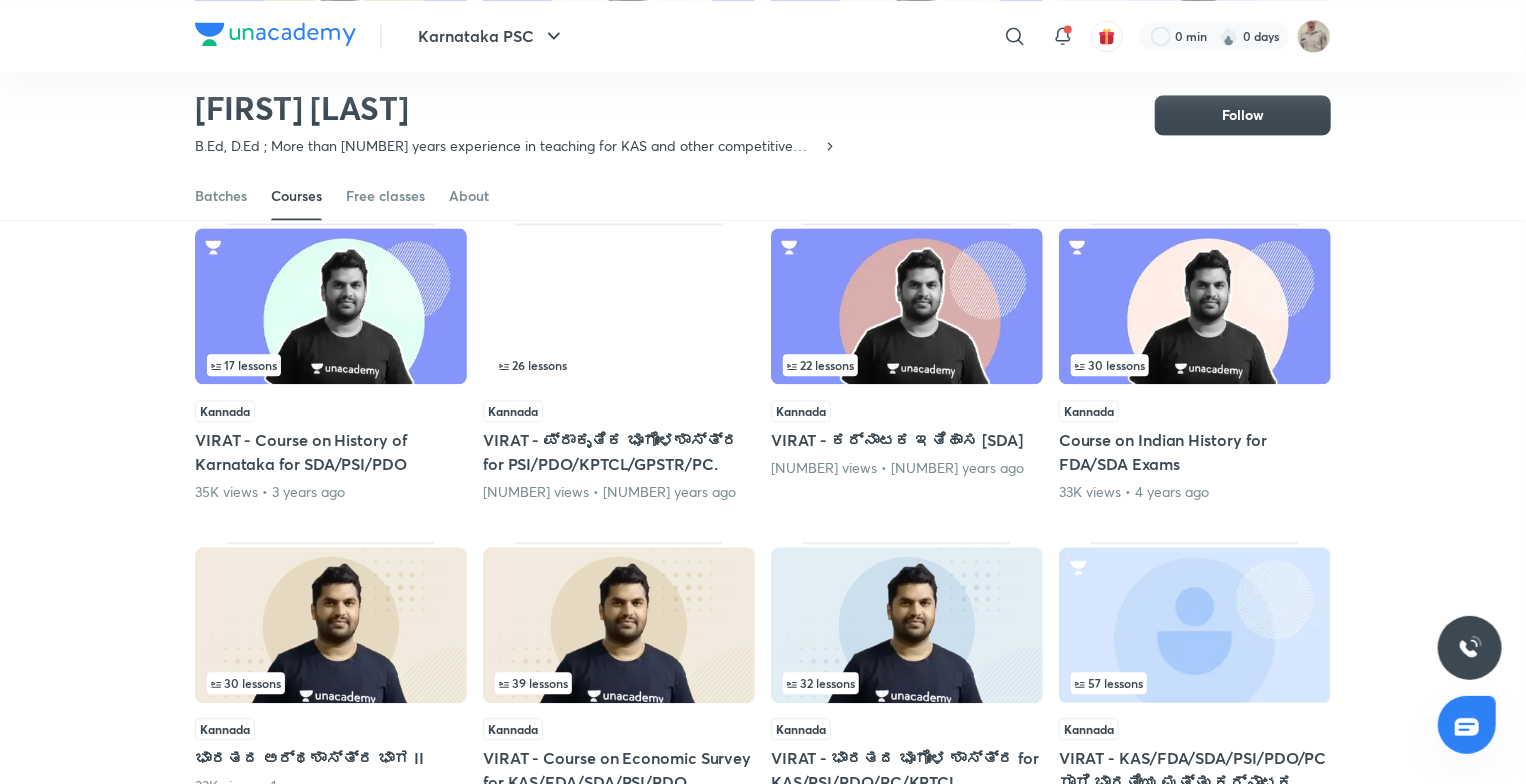 click at bounding box center (907, 306) 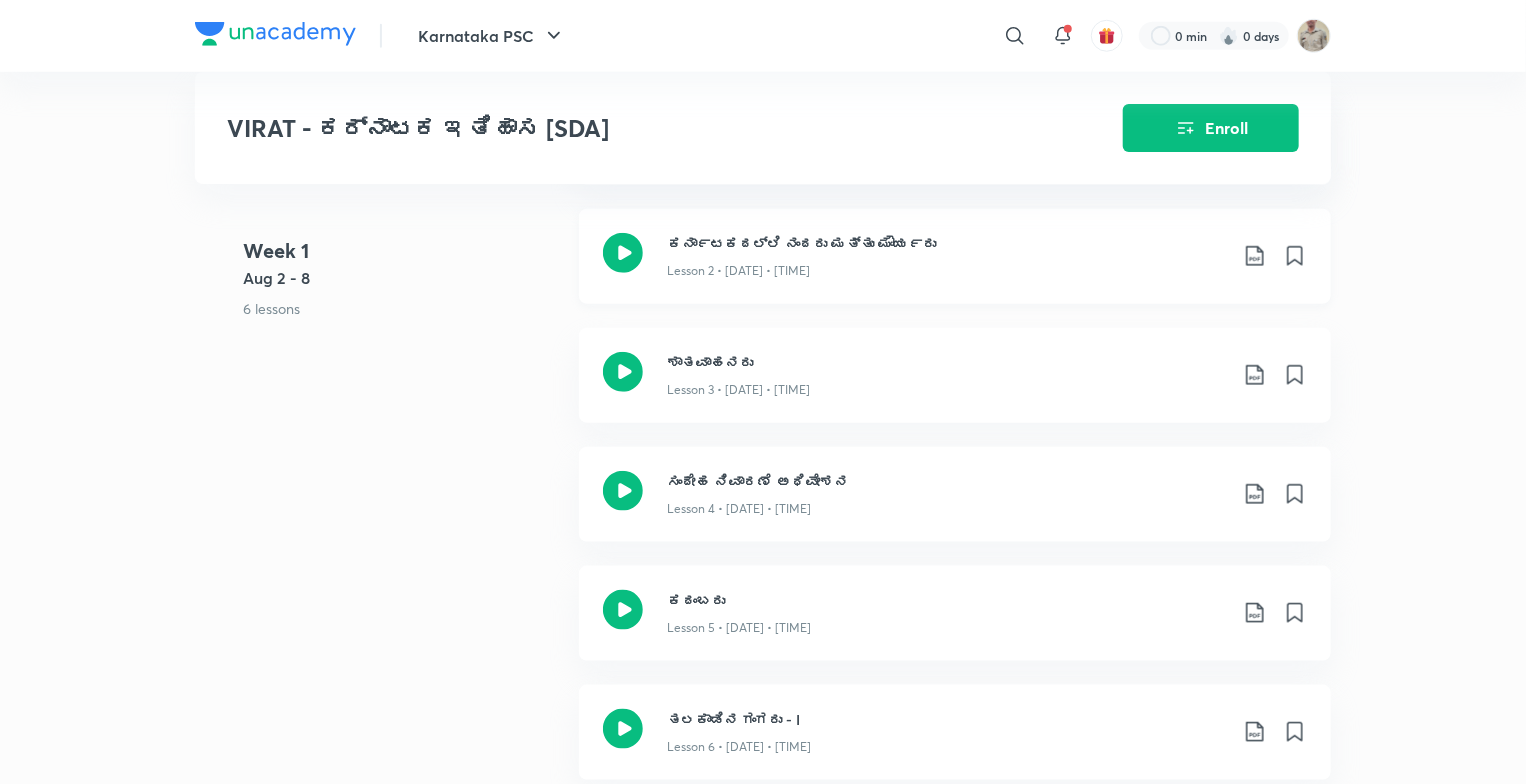 scroll, scrollTop: 1100, scrollLeft: 0, axis: vertical 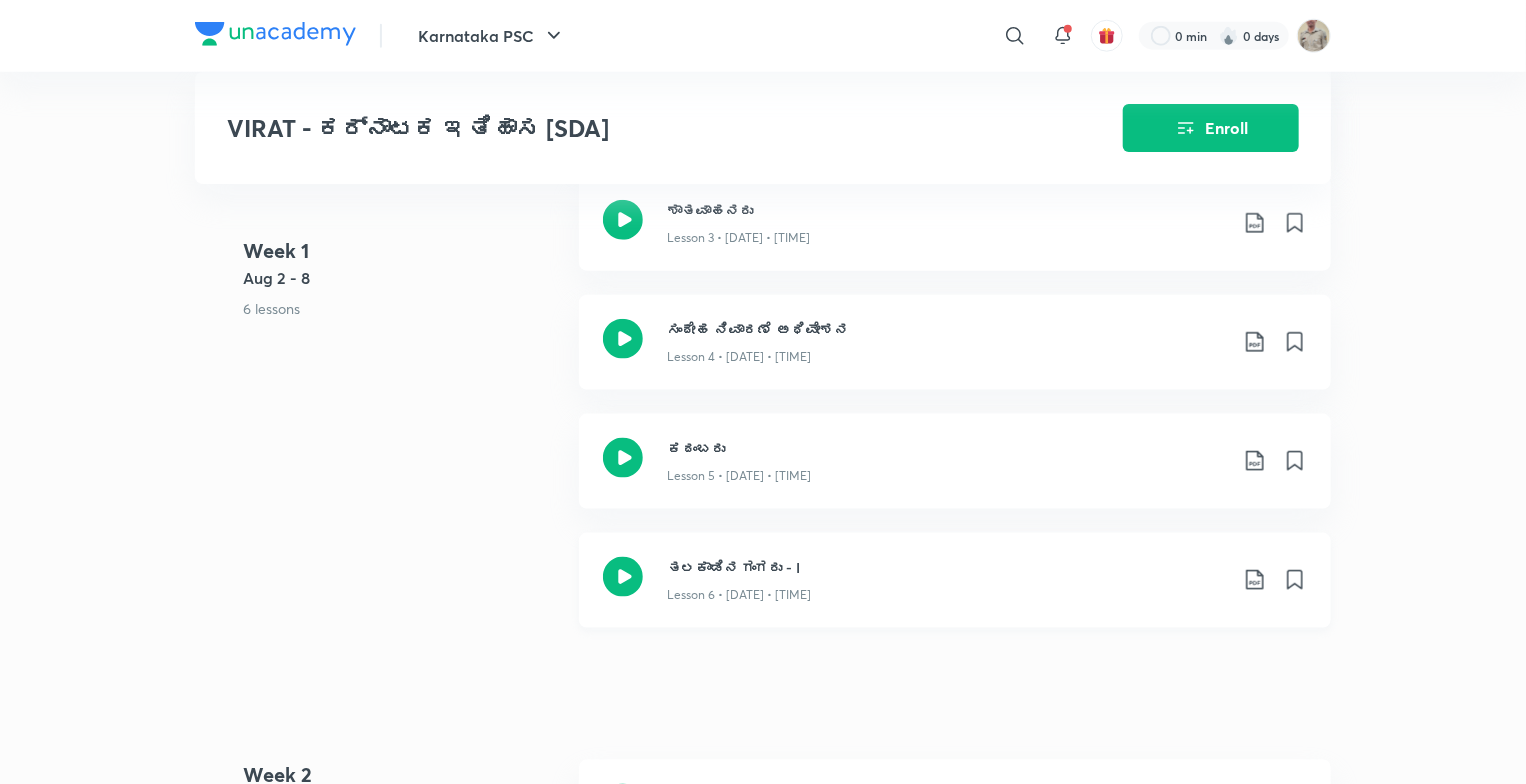 click 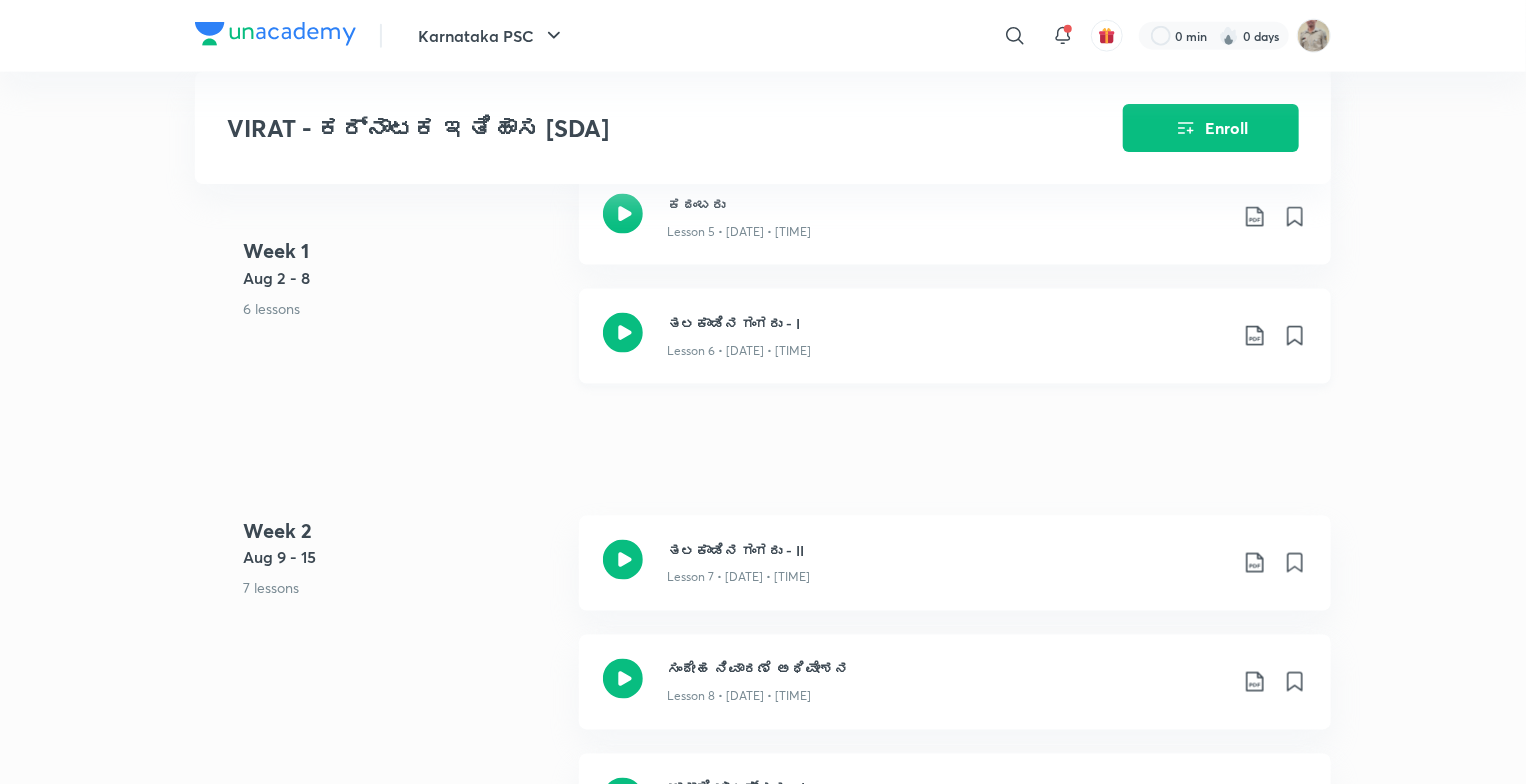 scroll, scrollTop: 1300, scrollLeft: 0, axis: vertical 